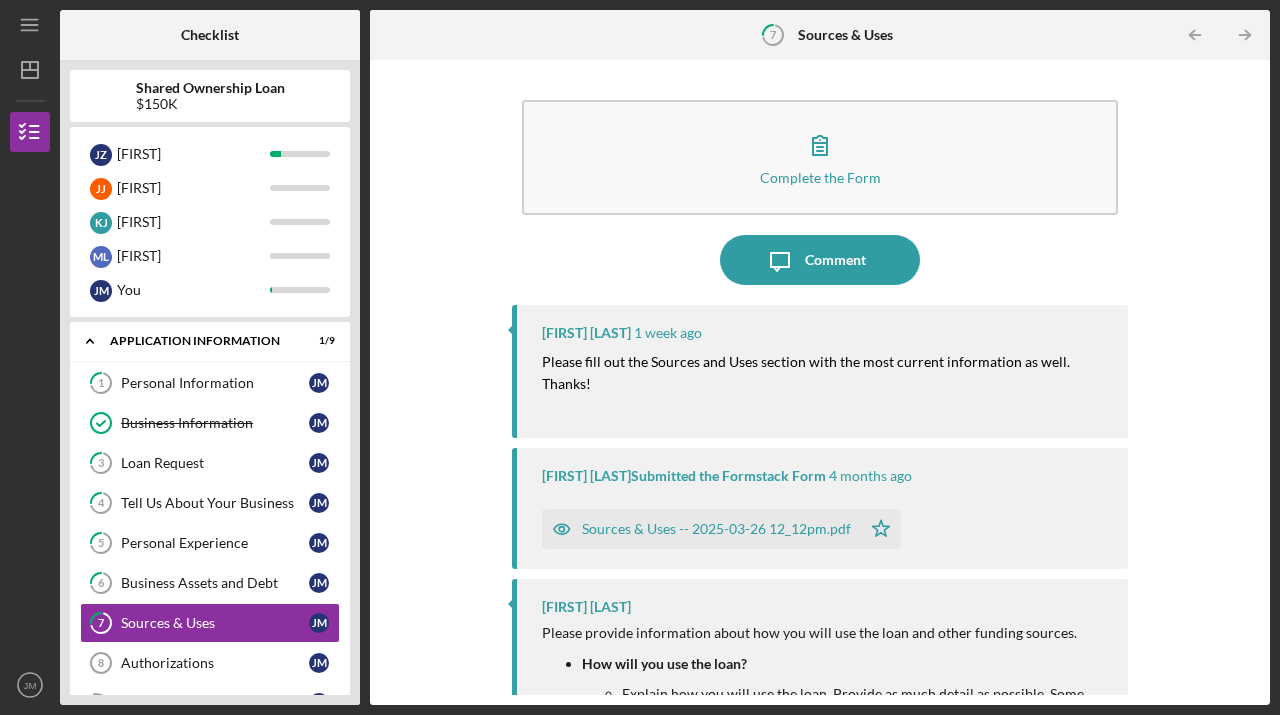 scroll, scrollTop: 0, scrollLeft: 0, axis: both 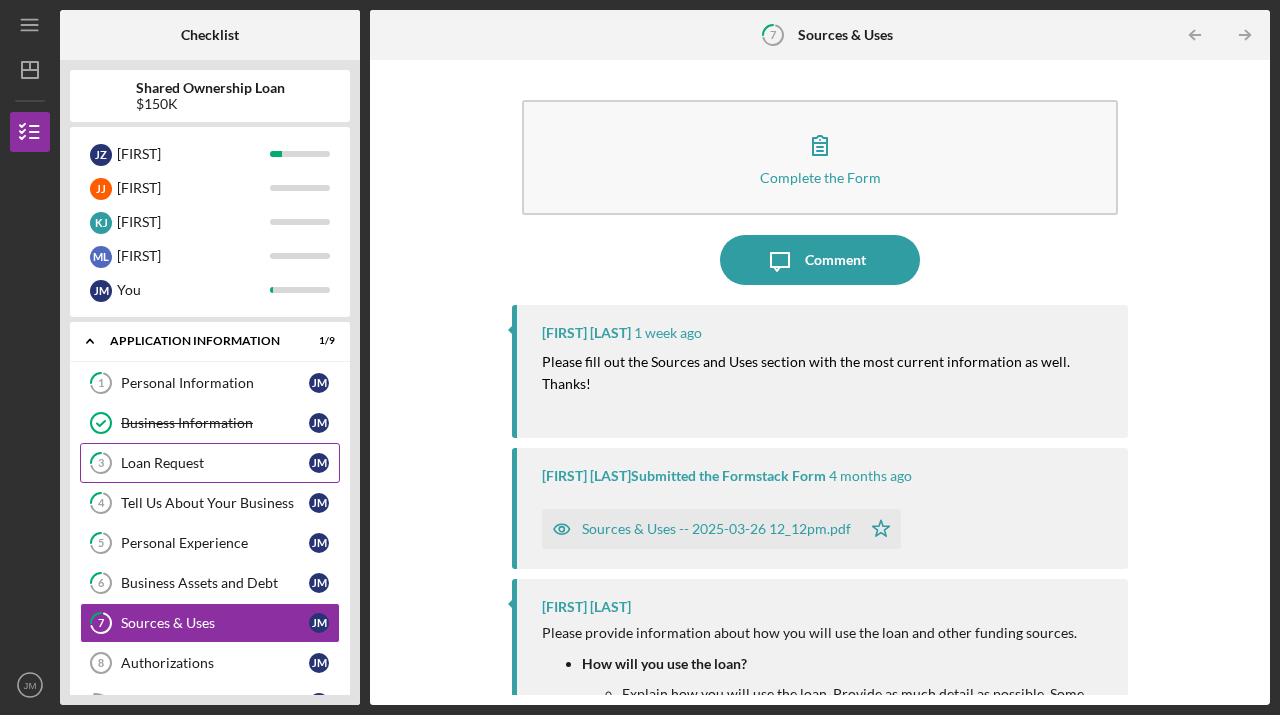 click on "3 Loan Request  J M" at bounding box center (210, 463) 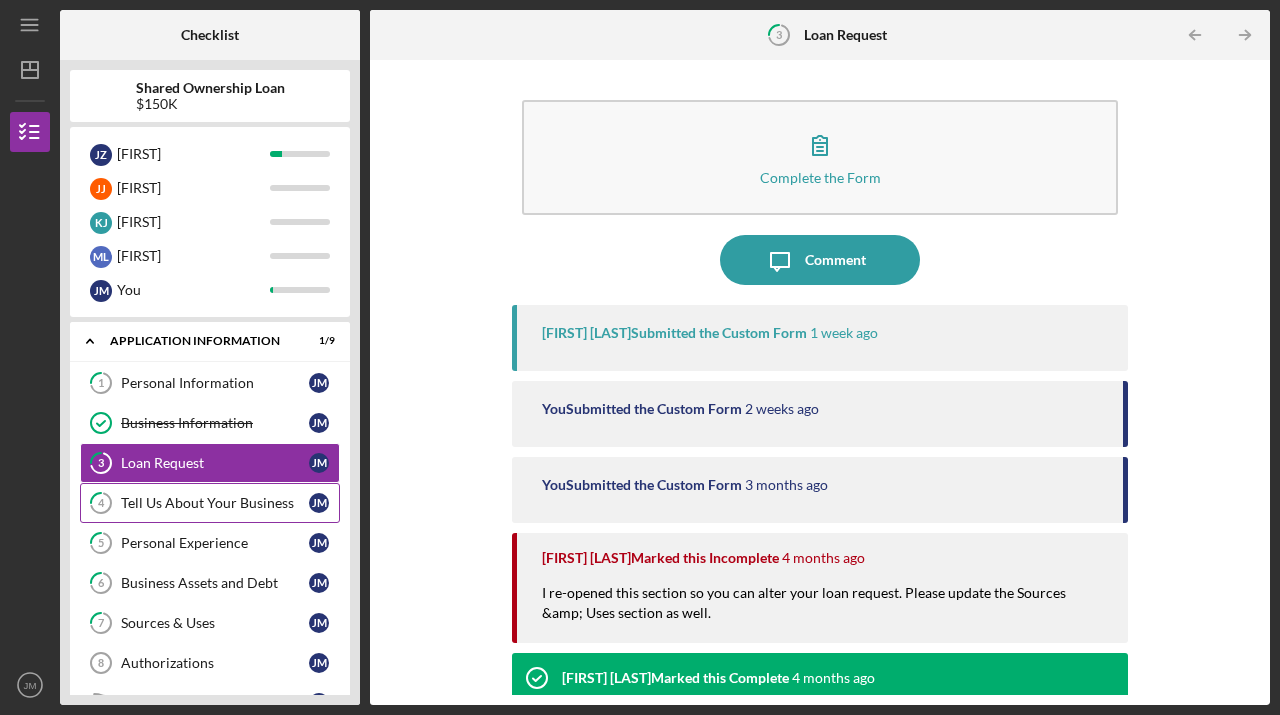 click on "Tell Us About Your Business" at bounding box center (215, 503) 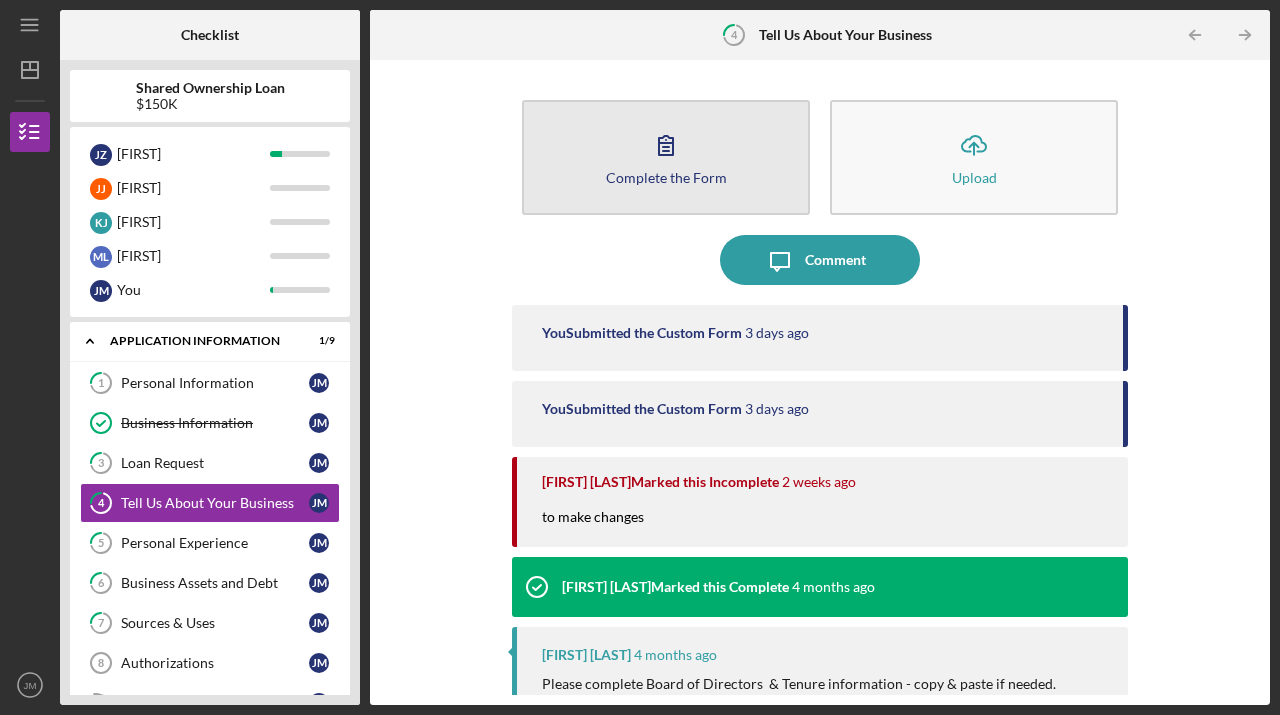 click on "Complete the Form Form" at bounding box center [666, 157] 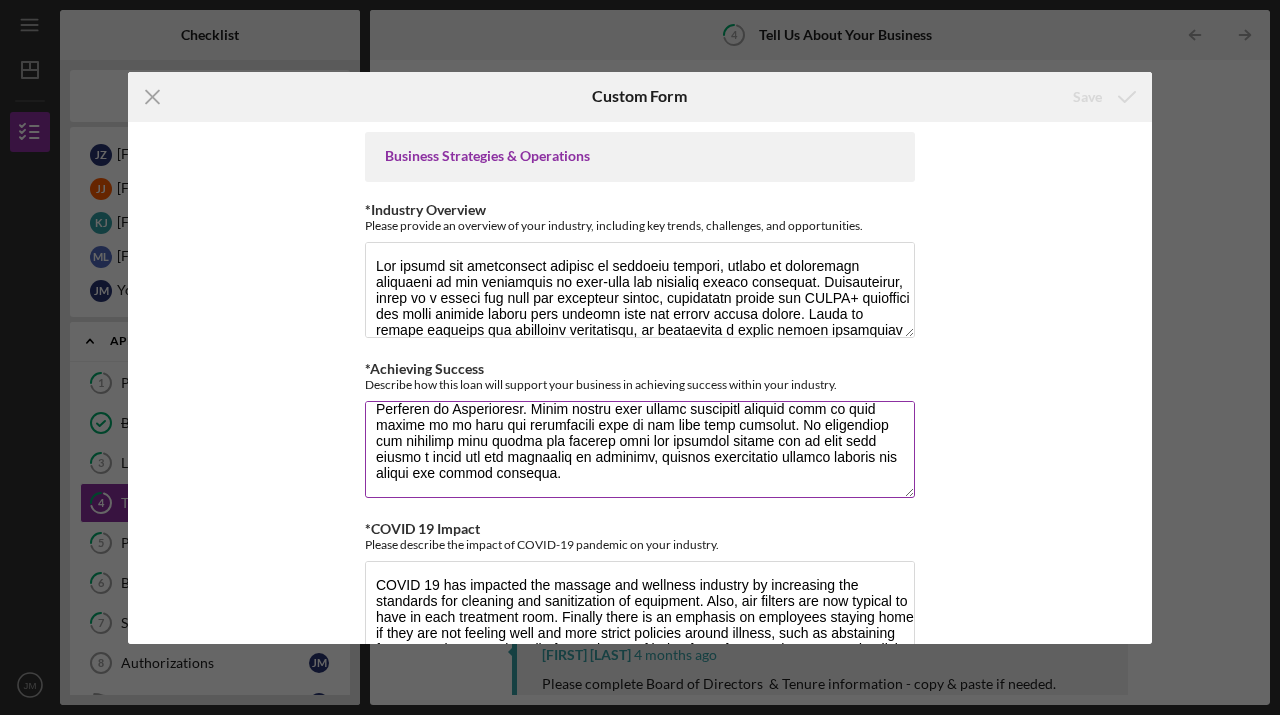 scroll, scrollTop: 0, scrollLeft: 0, axis: both 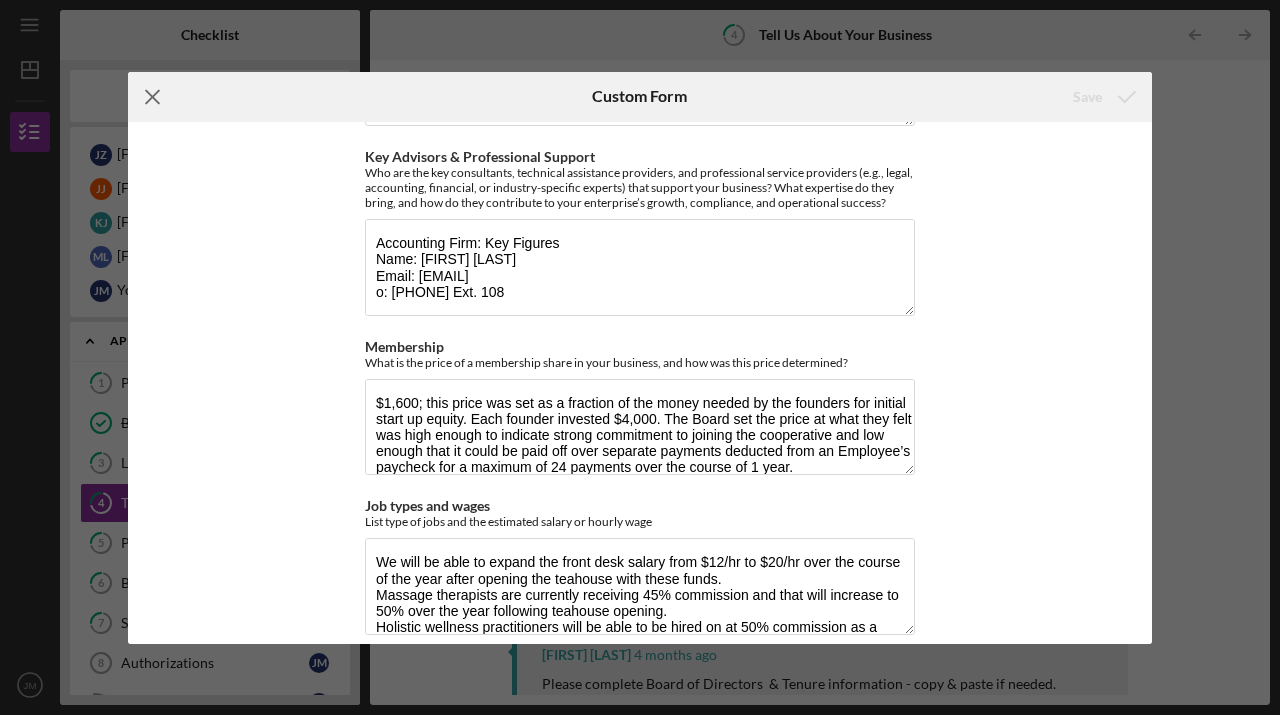 click on "Icon/Menu Close" 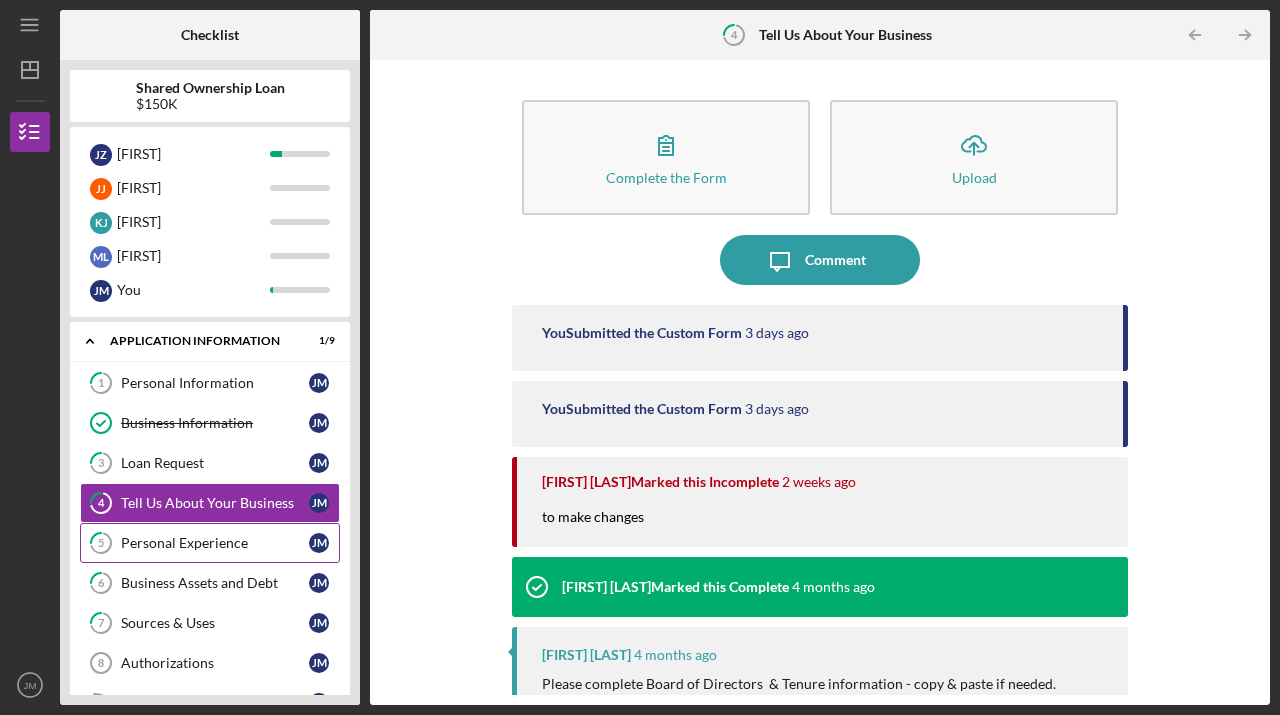 click on "5 Personal Experience J M" at bounding box center (210, 543) 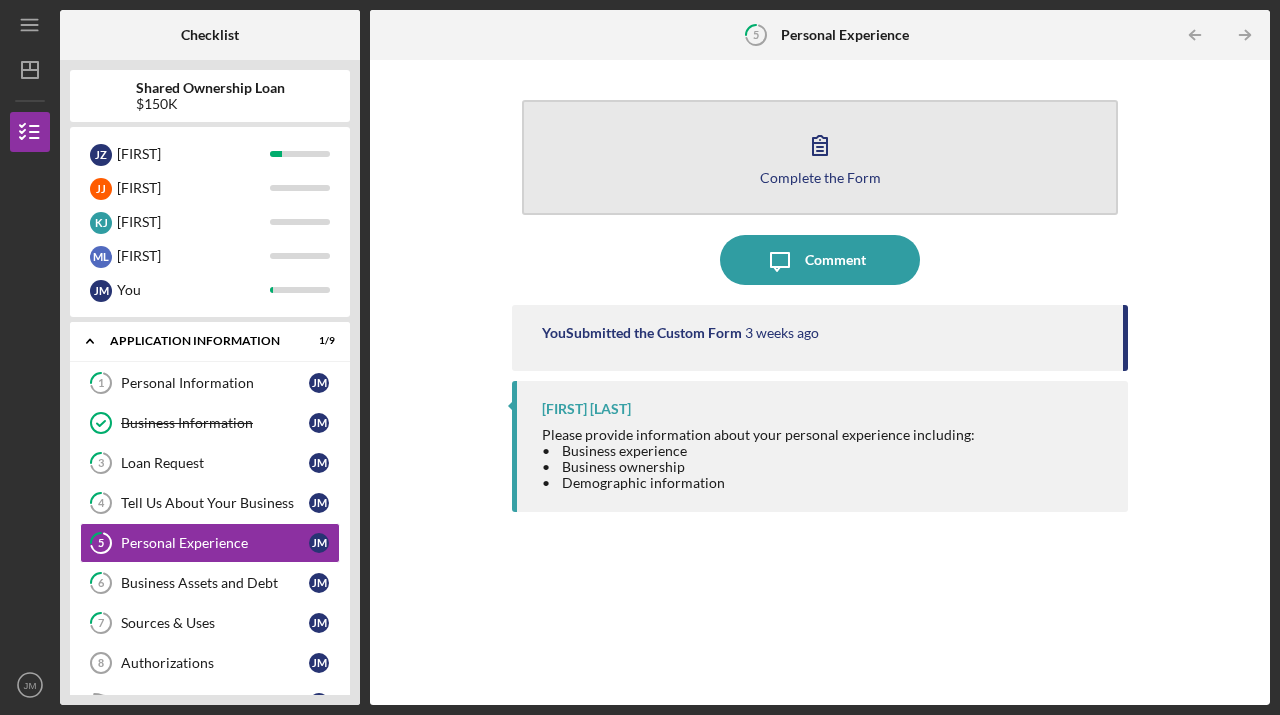 click 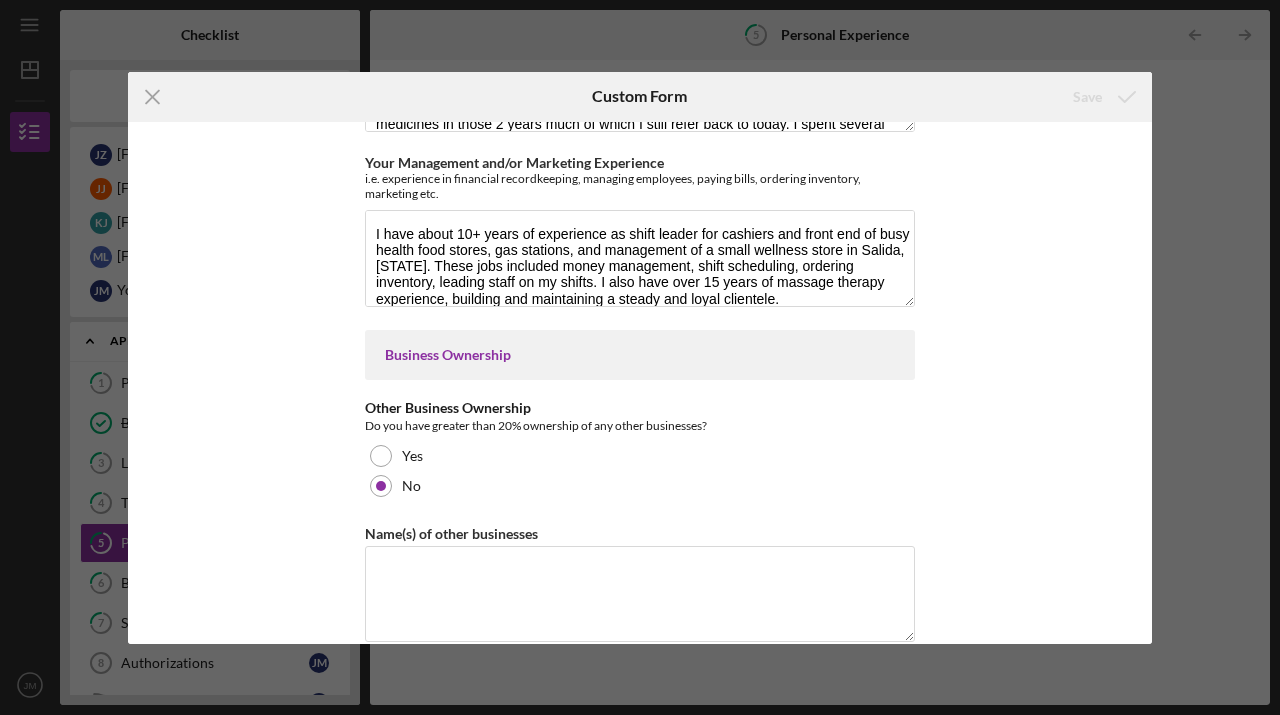 scroll, scrollTop: 229, scrollLeft: 0, axis: vertical 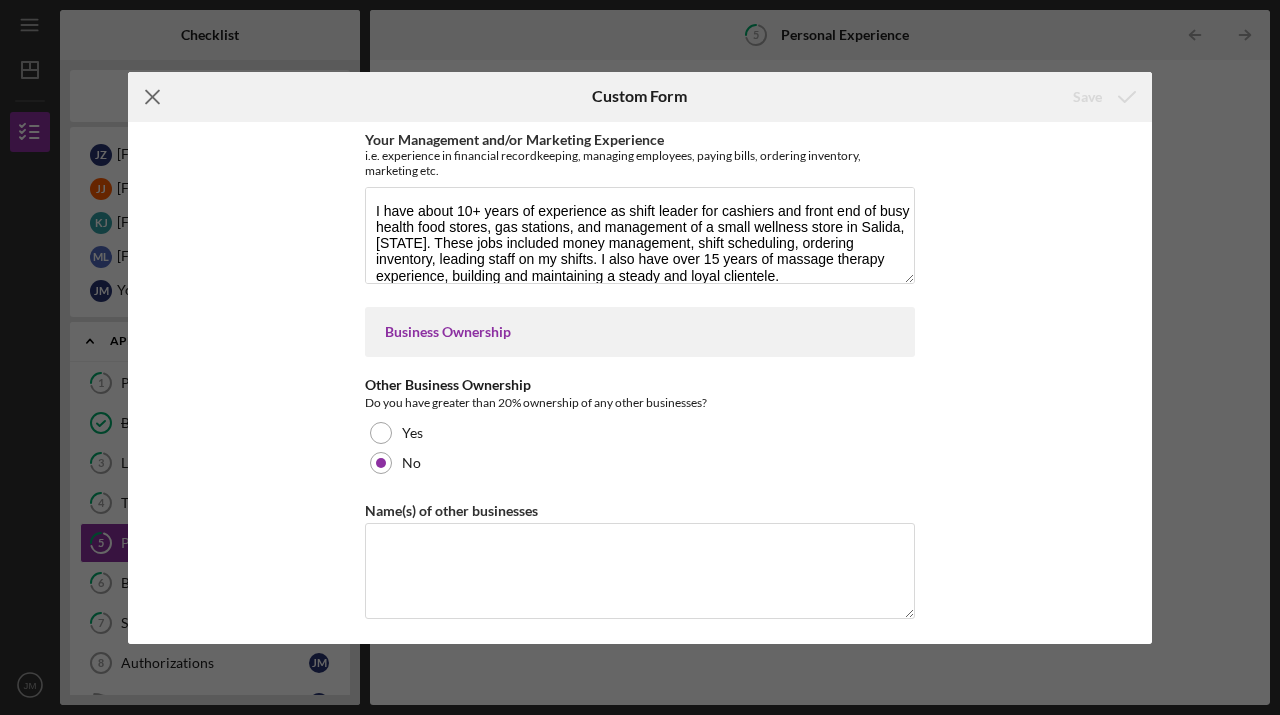 click on "Icon/Menu Close" 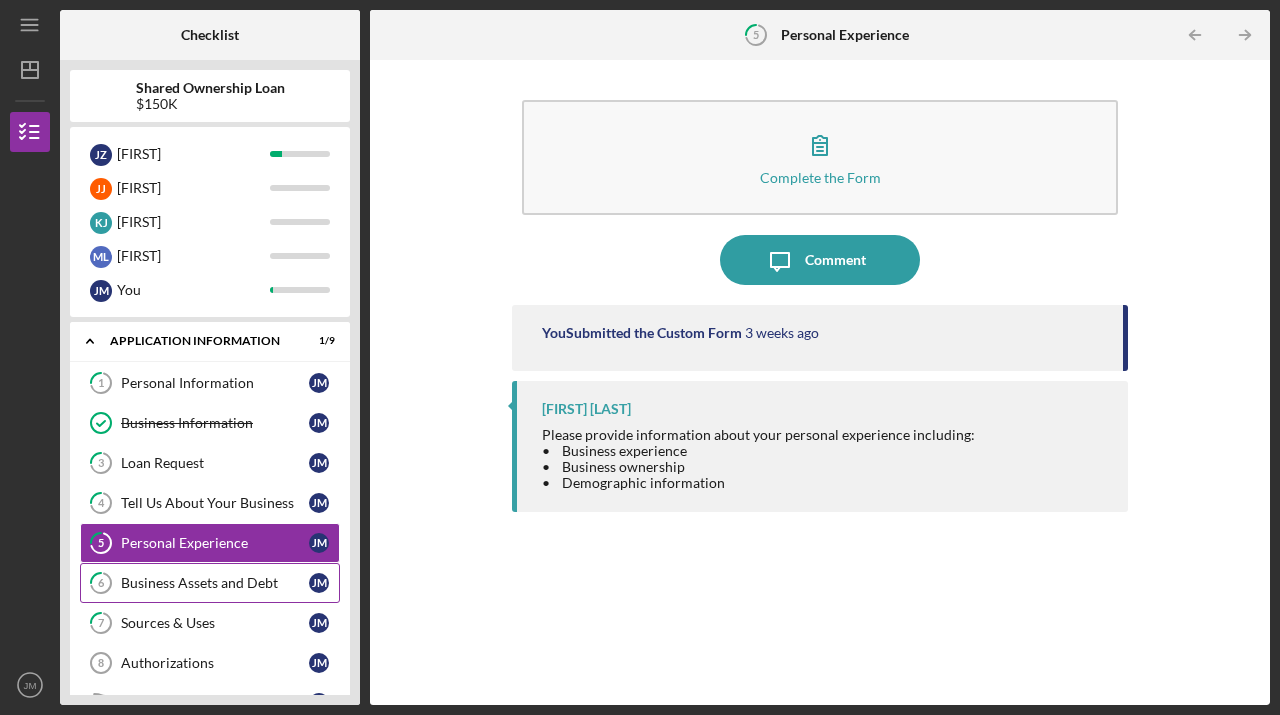 click on "6 Business Assets and Debt J M" at bounding box center (210, 583) 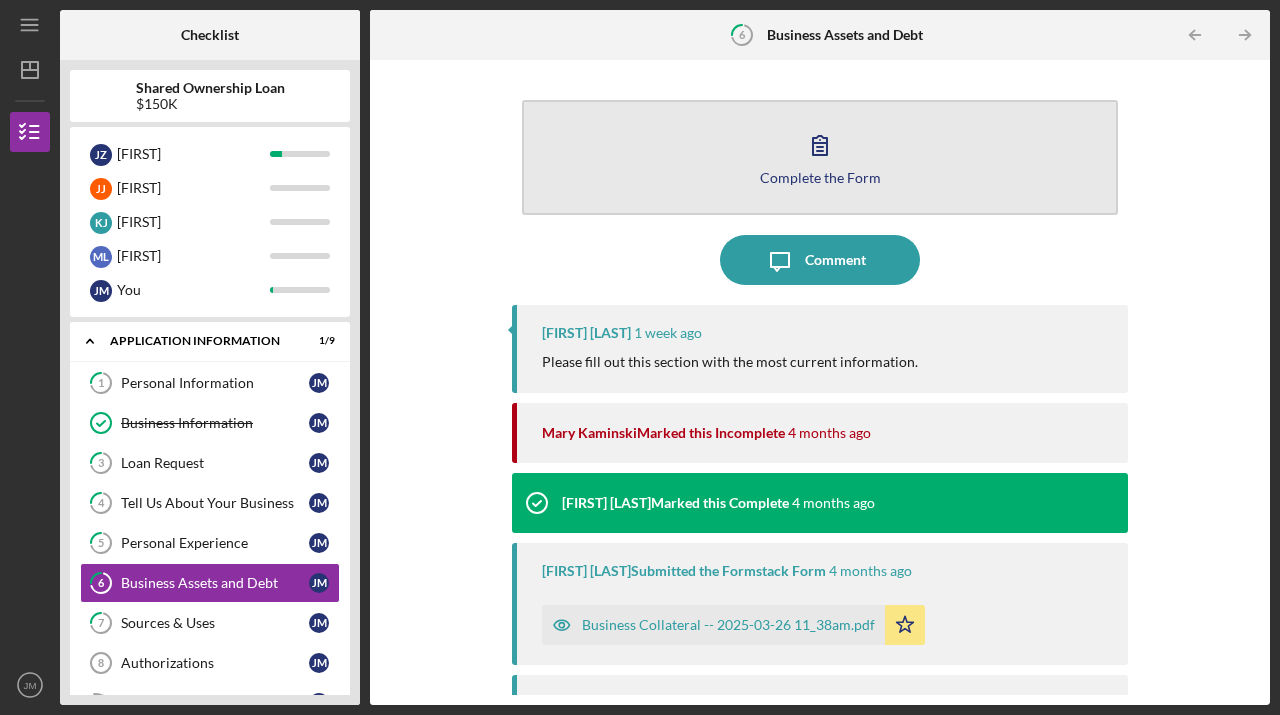 click 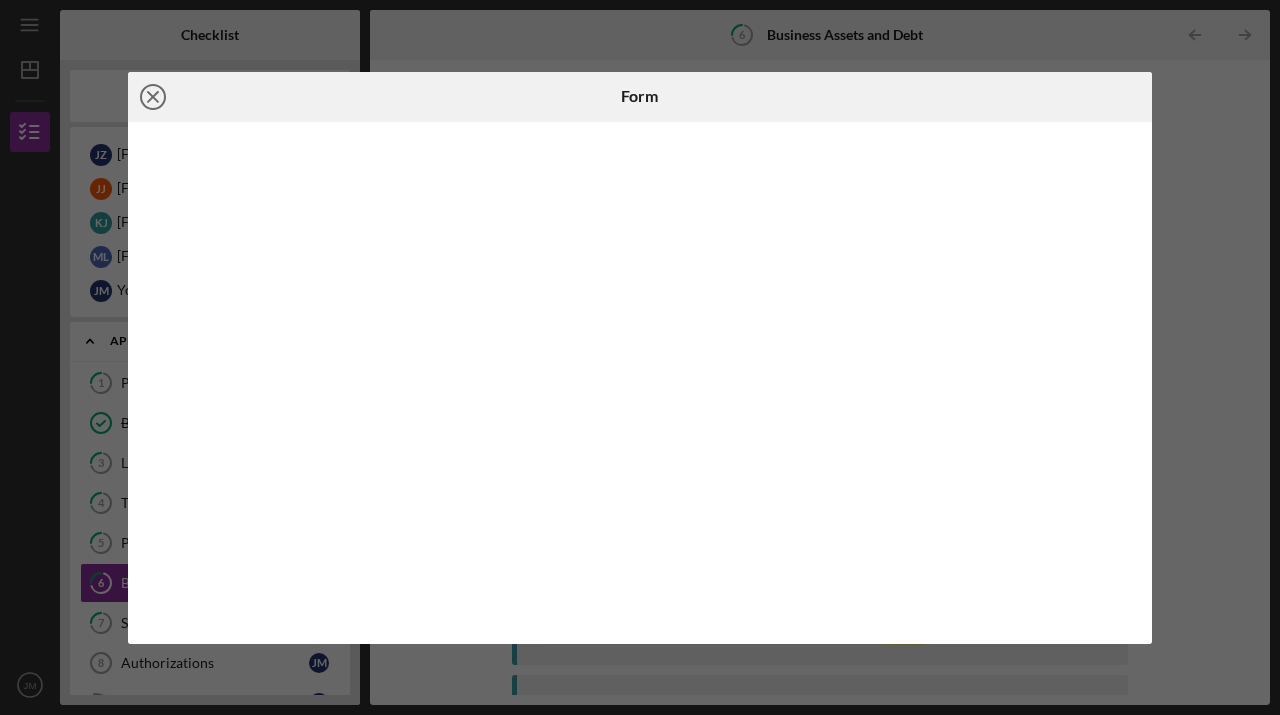 click on "Icon/Close" 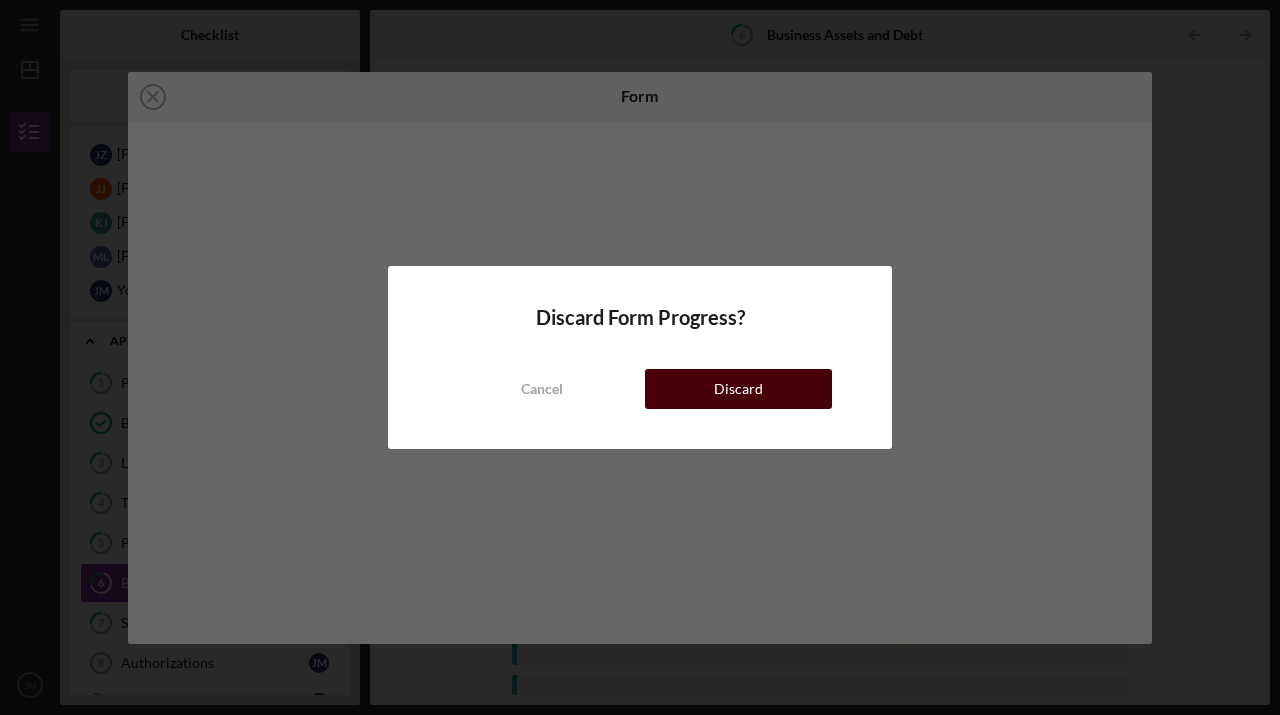 click on "Discard" at bounding box center (738, 389) 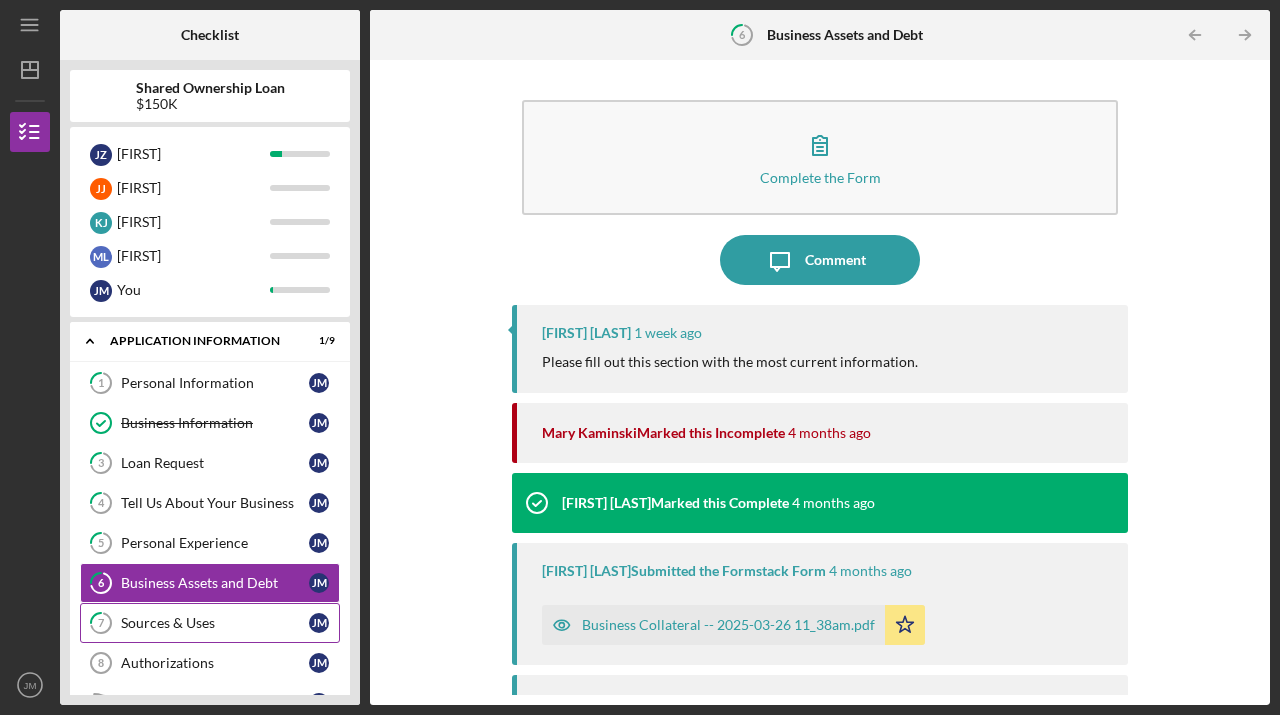 click on "Sources & Uses" at bounding box center [215, 623] 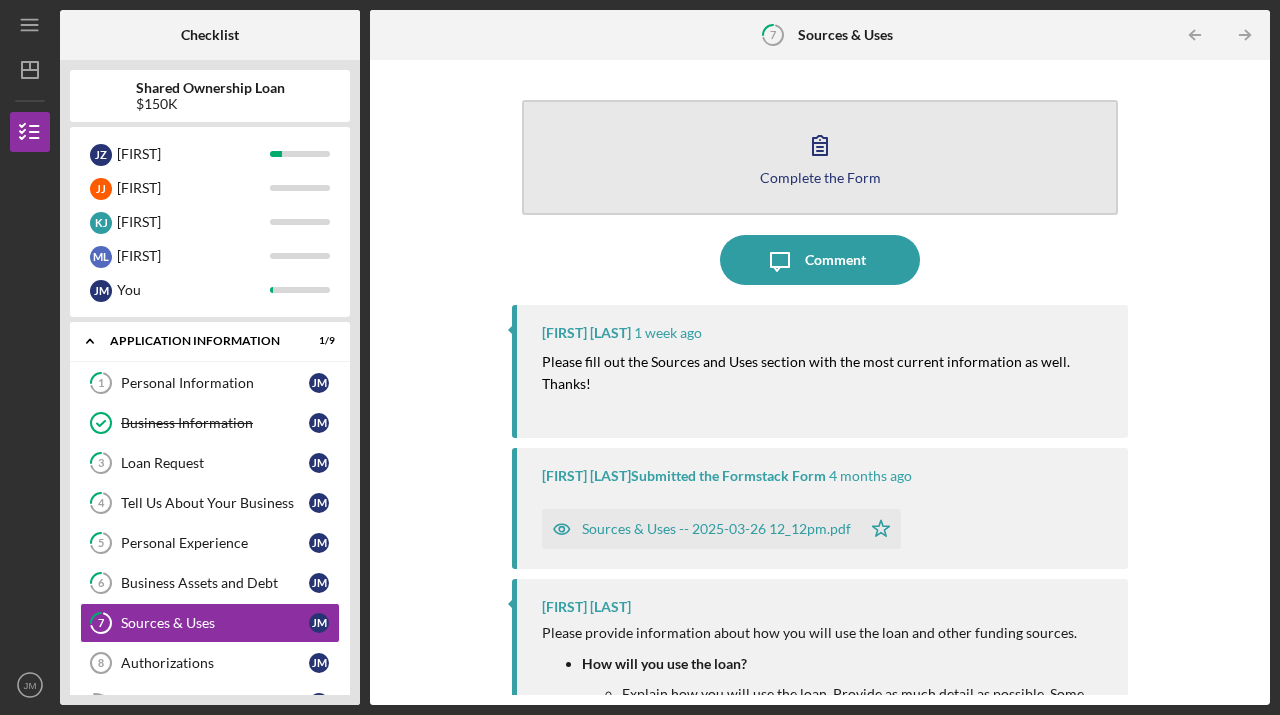 click 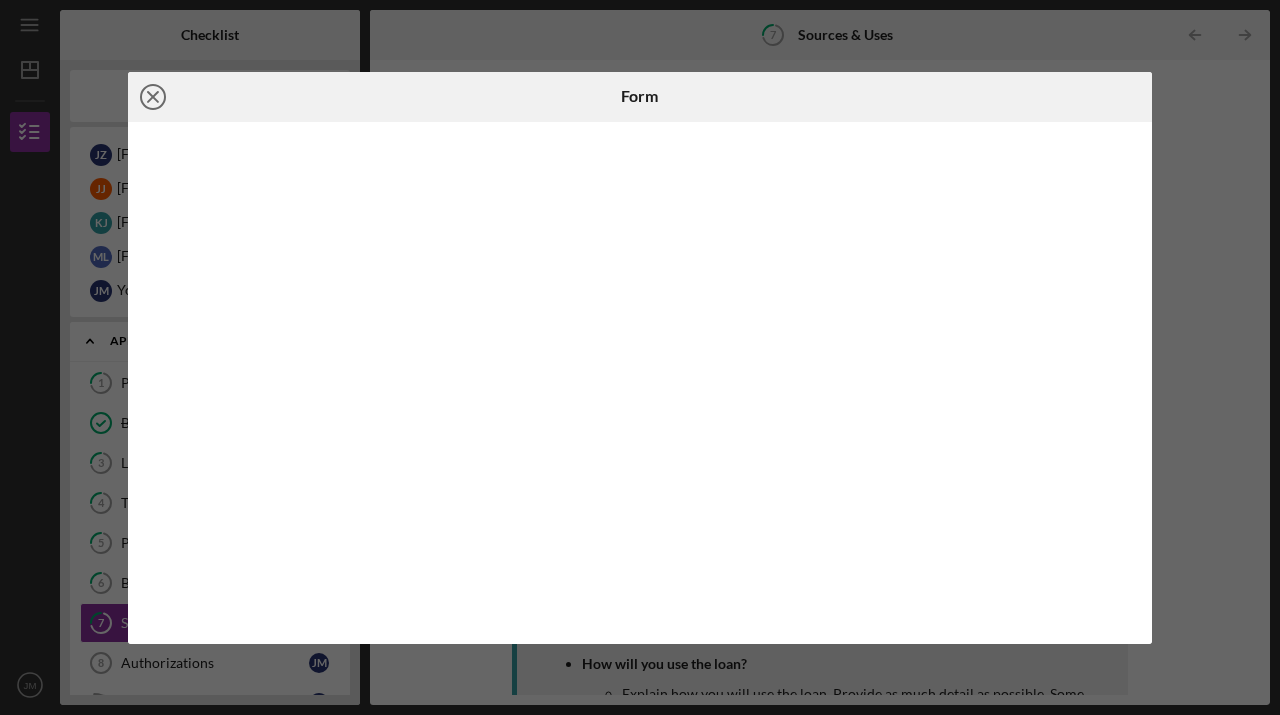 click on "Icon/Close" 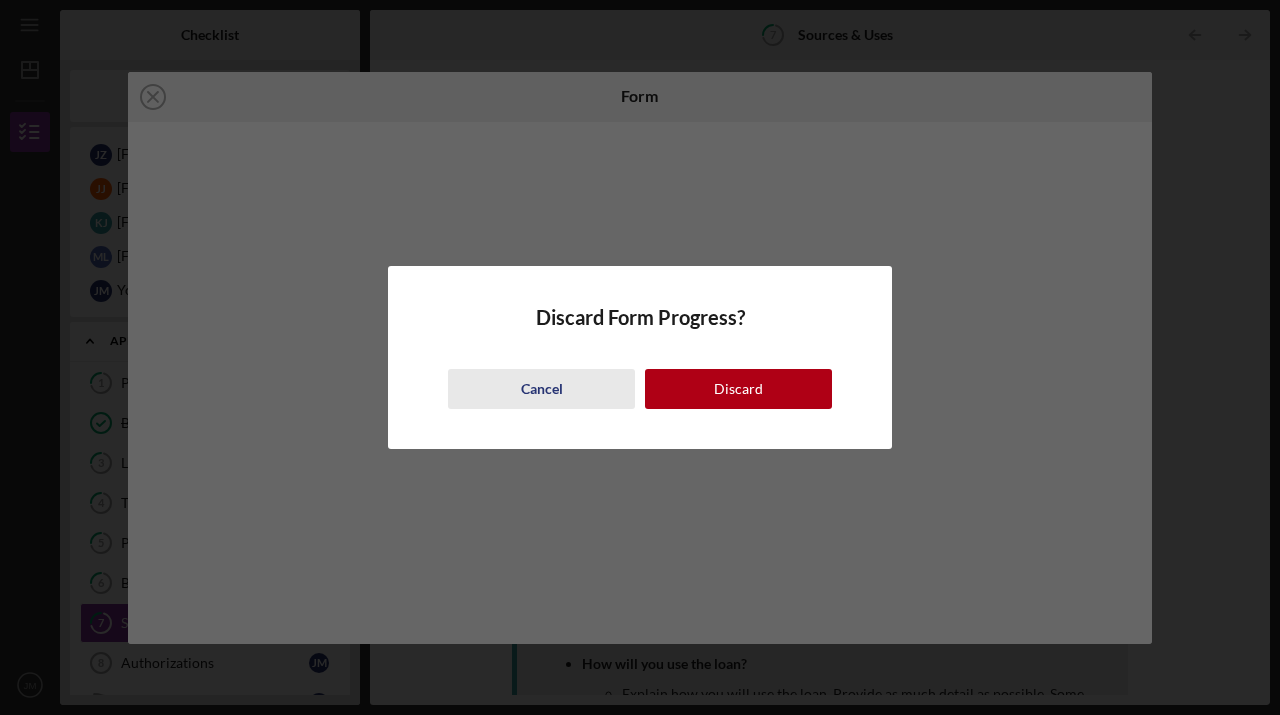 click on "Cancel" at bounding box center [541, 389] 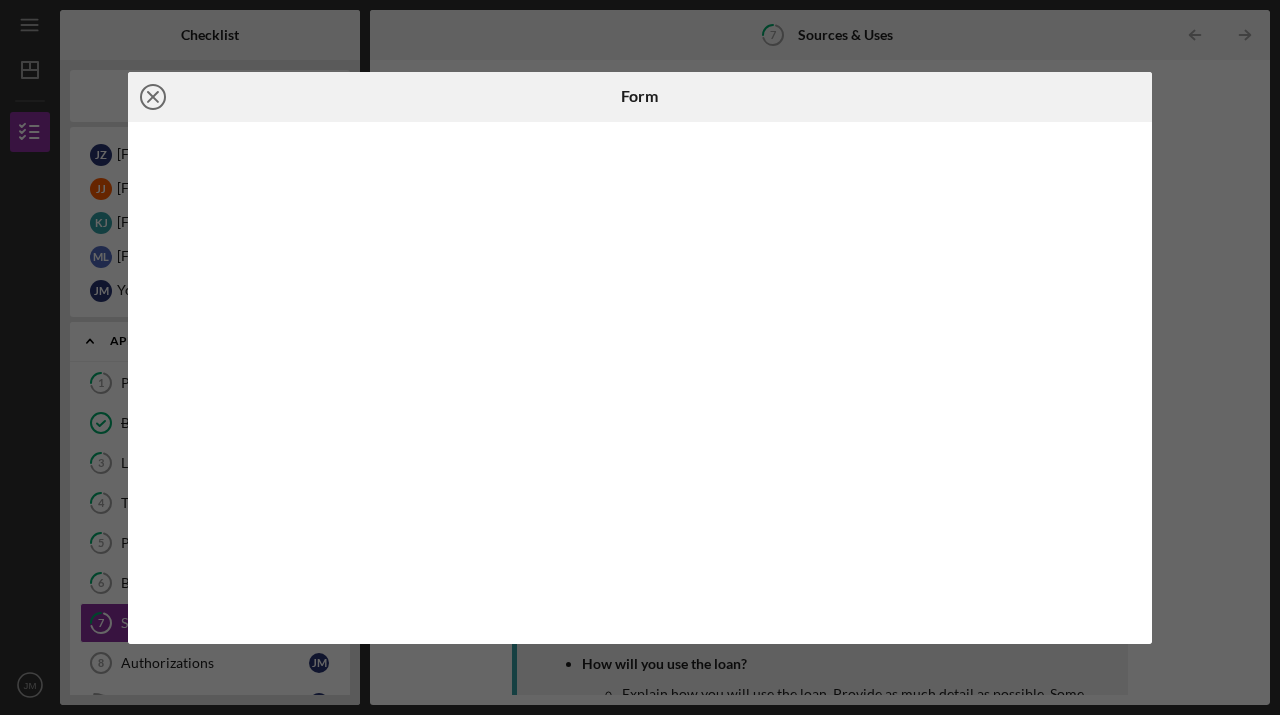 click on "Icon/Close" 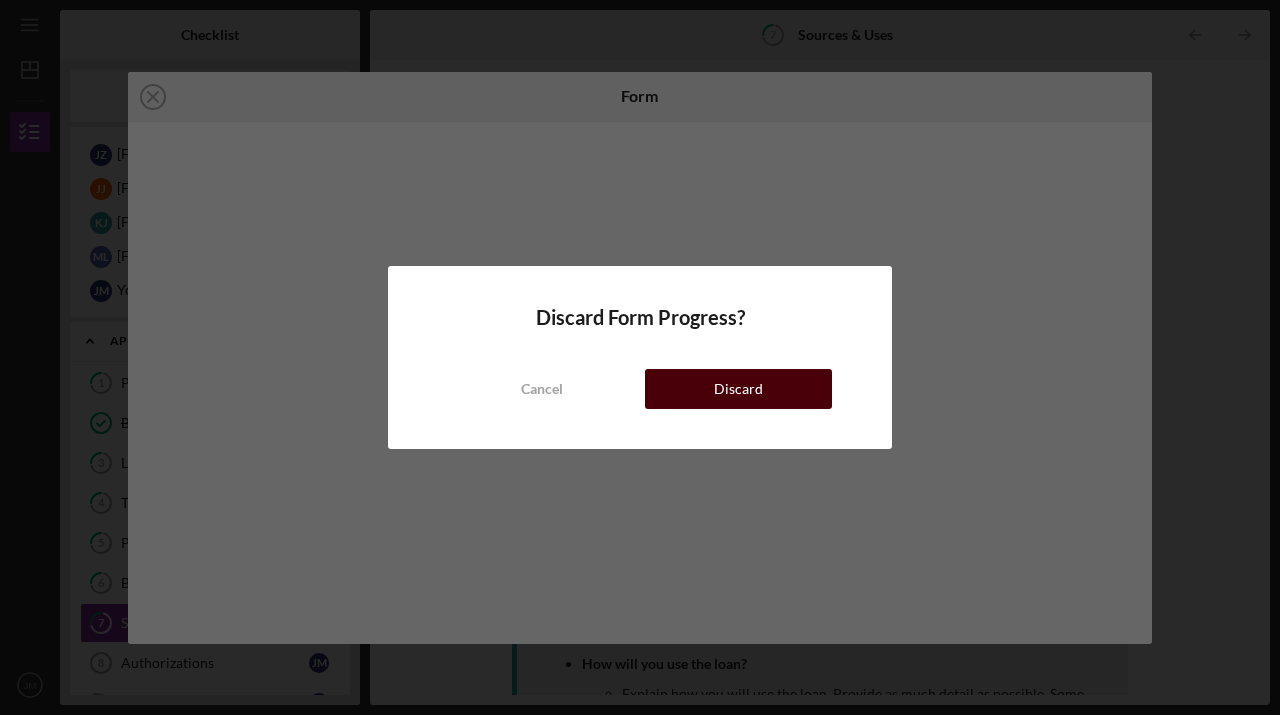 click on "Discard" at bounding box center (738, 389) 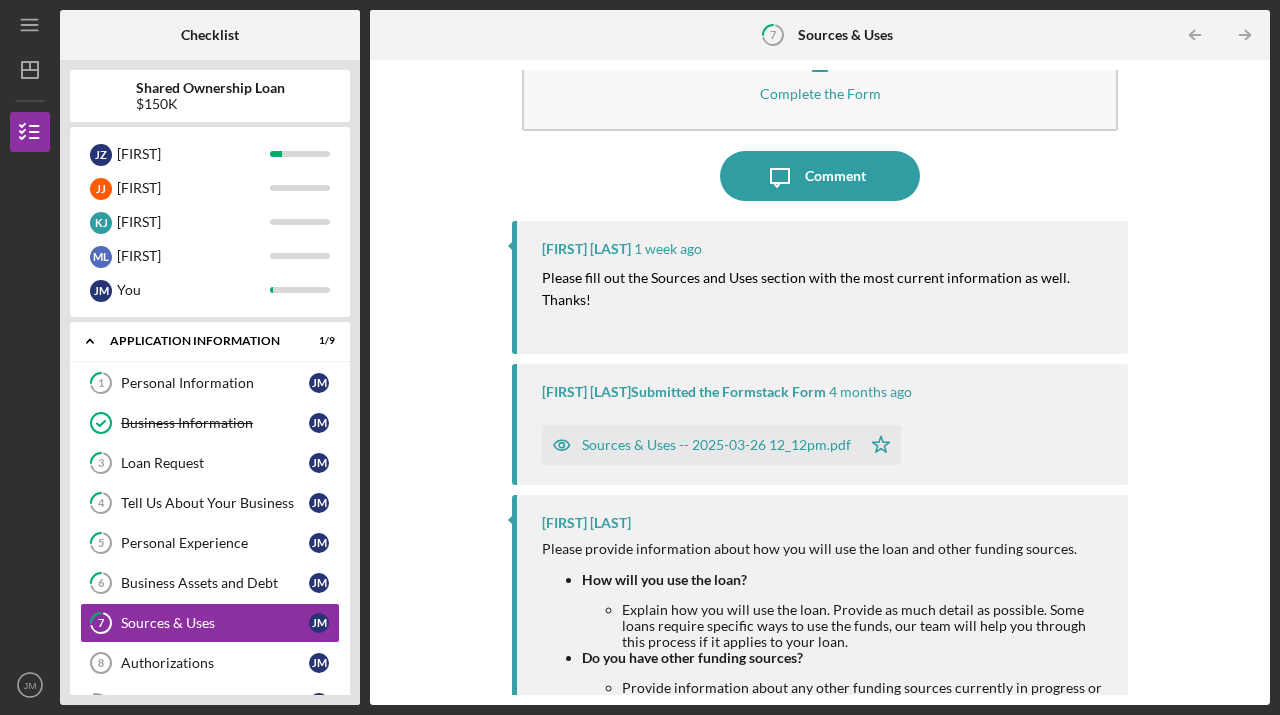 scroll, scrollTop: 0, scrollLeft: 0, axis: both 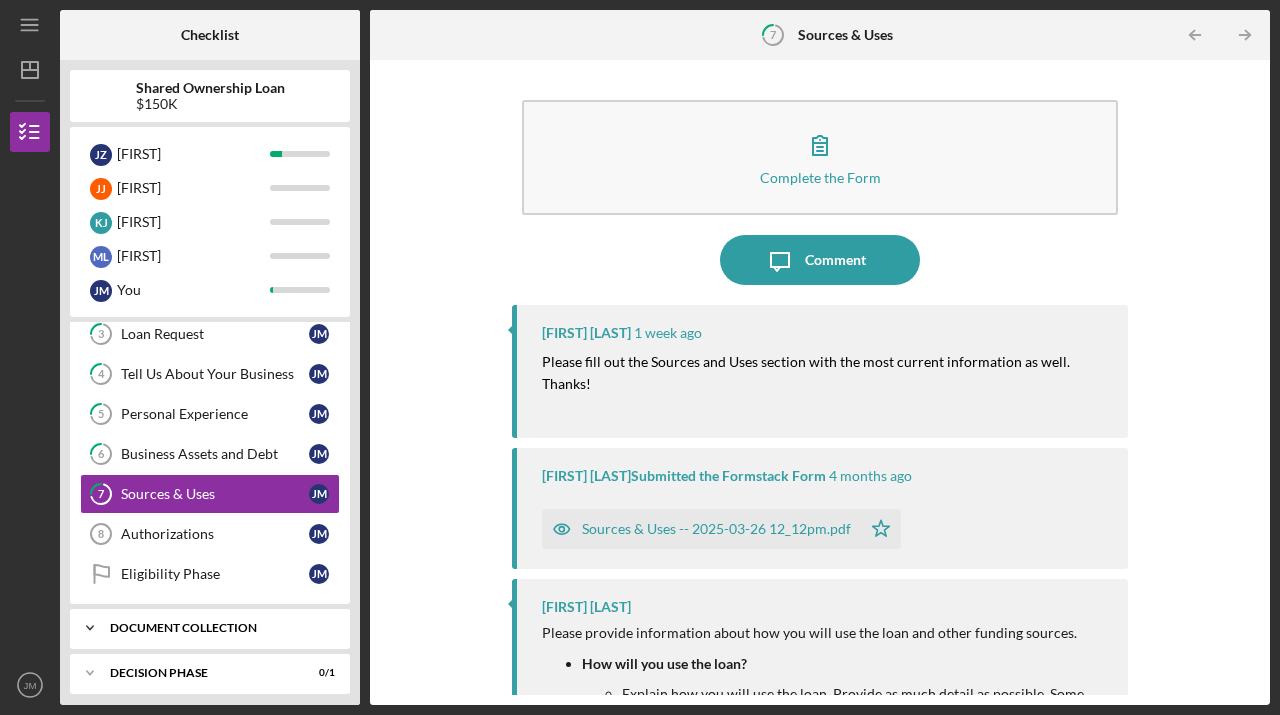 click on "Document Collection" at bounding box center (217, 628) 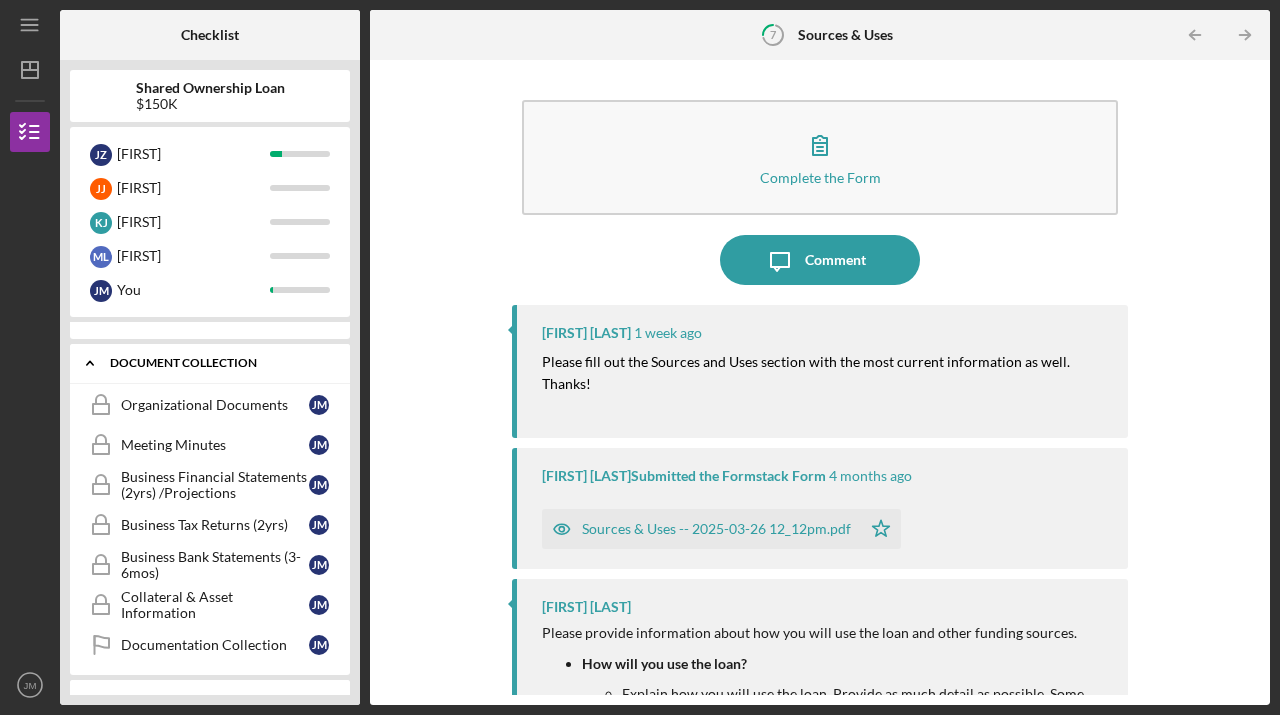 scroll, scrollTop: 396, scrollLeft: 0, axis: vertical 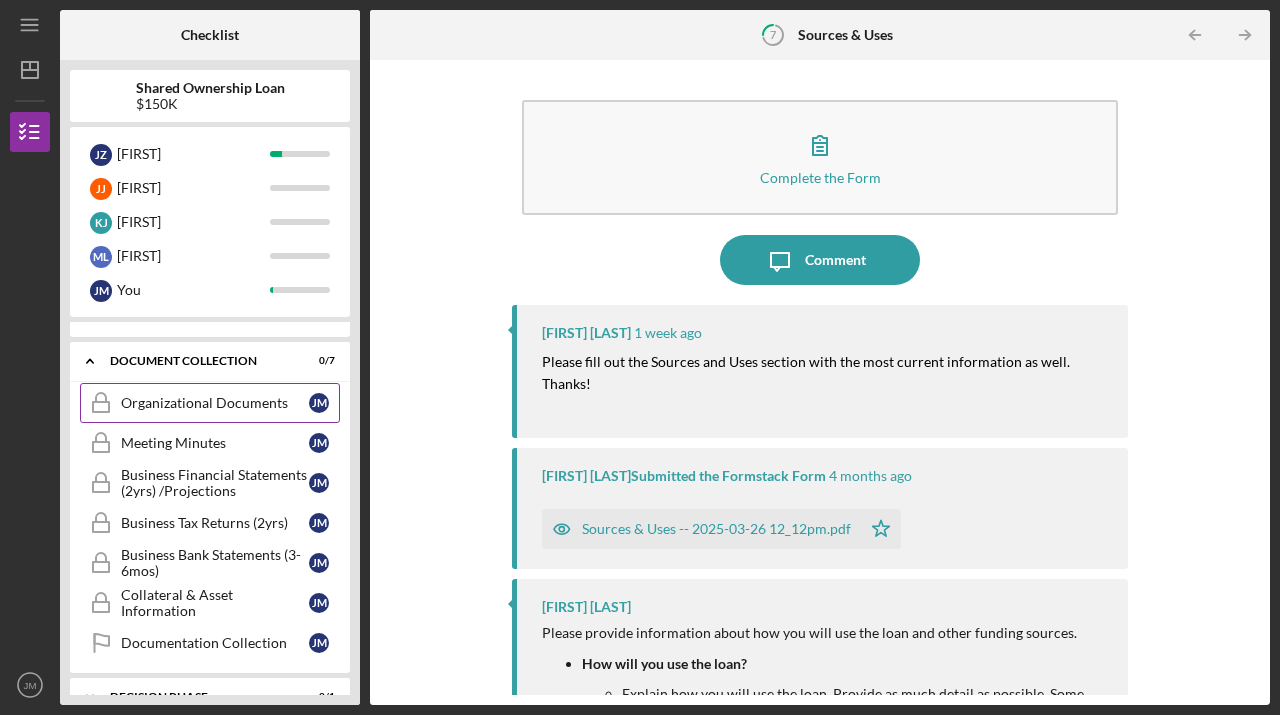 click on "Organizational Documents" at bounding box center [215, 403] 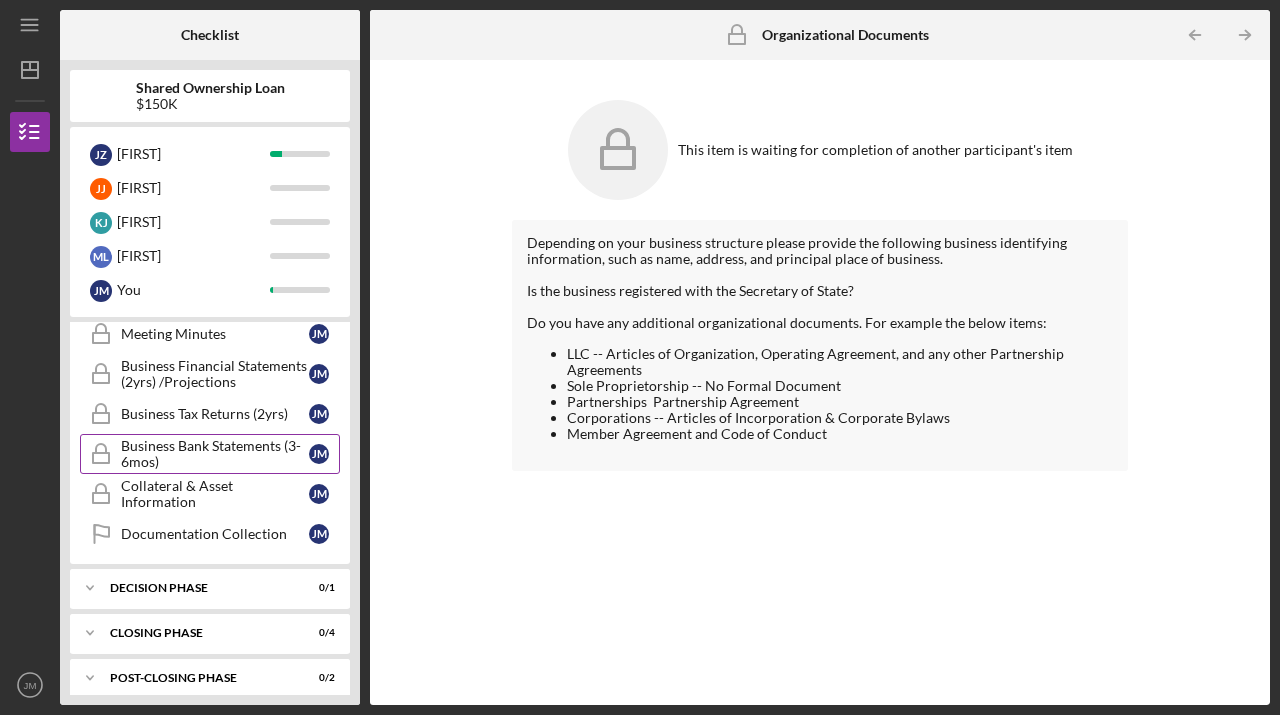 scroll, scrollTop: 520, scrollLeft: 0, axis: vertical 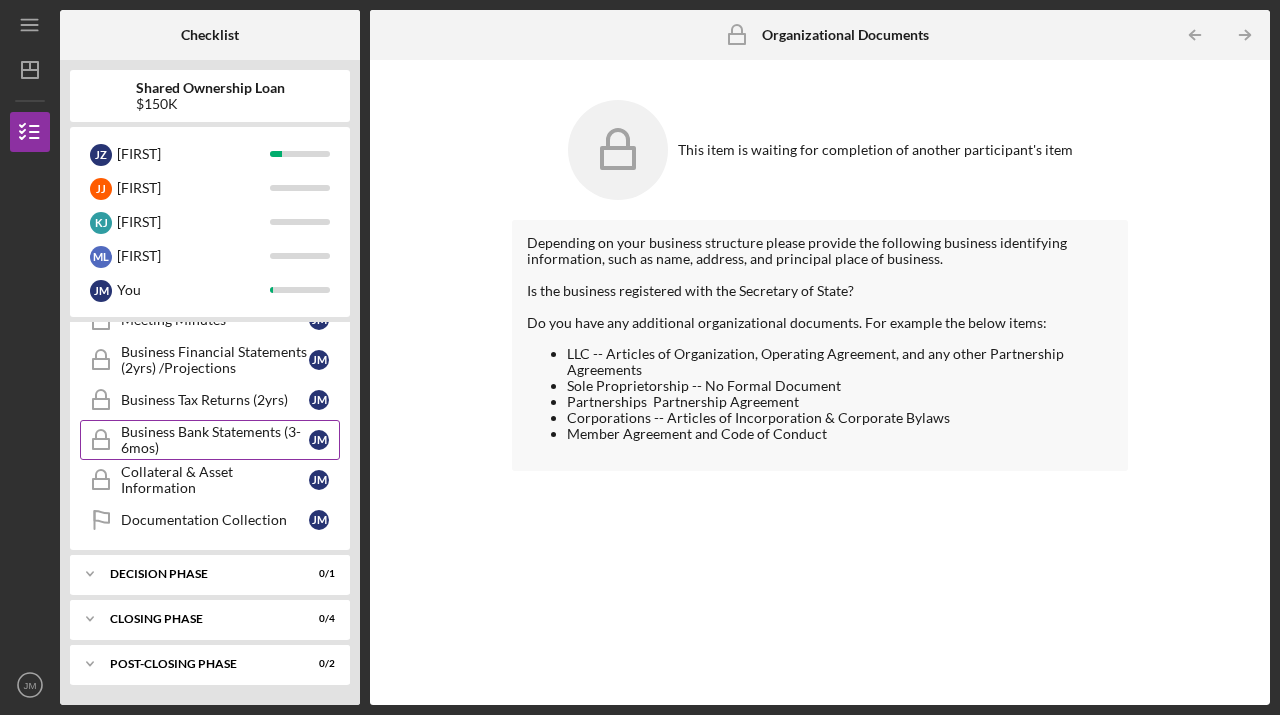 click on "Icon/Expander Decision Phase 0 / 1" at bounding box center [210, 574] 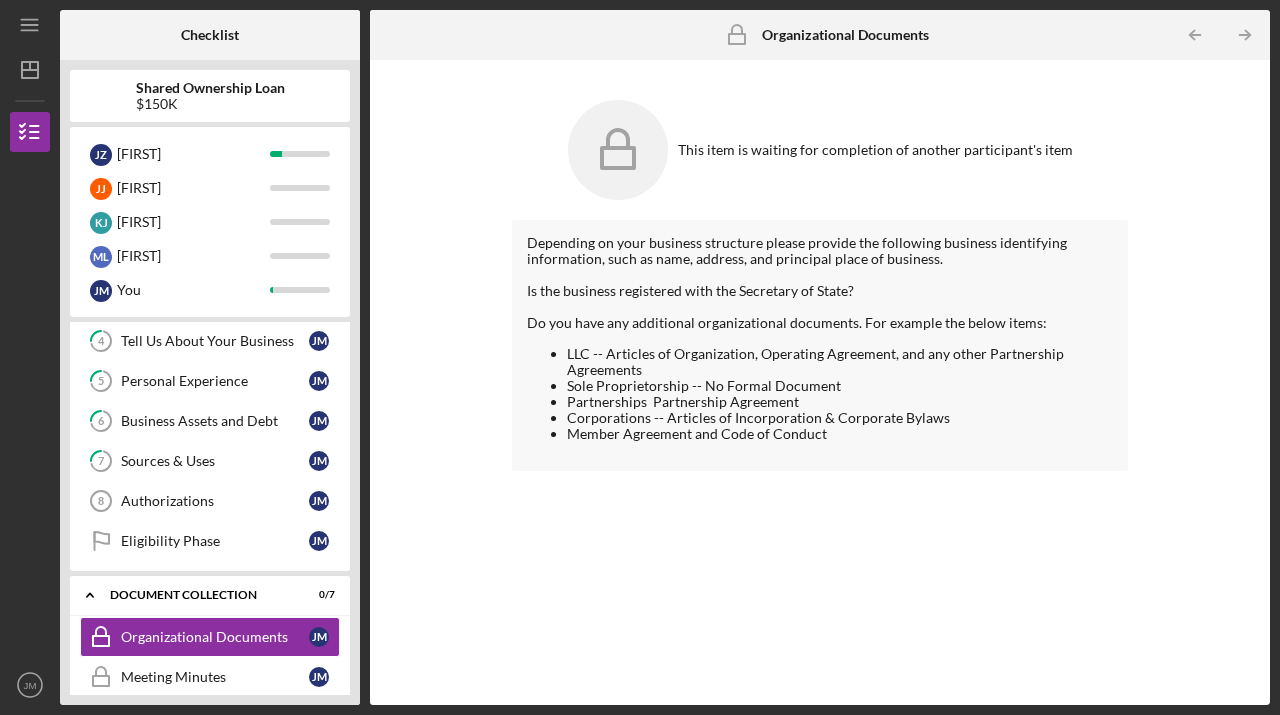 scroll, scrollTop: 0, scrollLeft: 0, axis: both 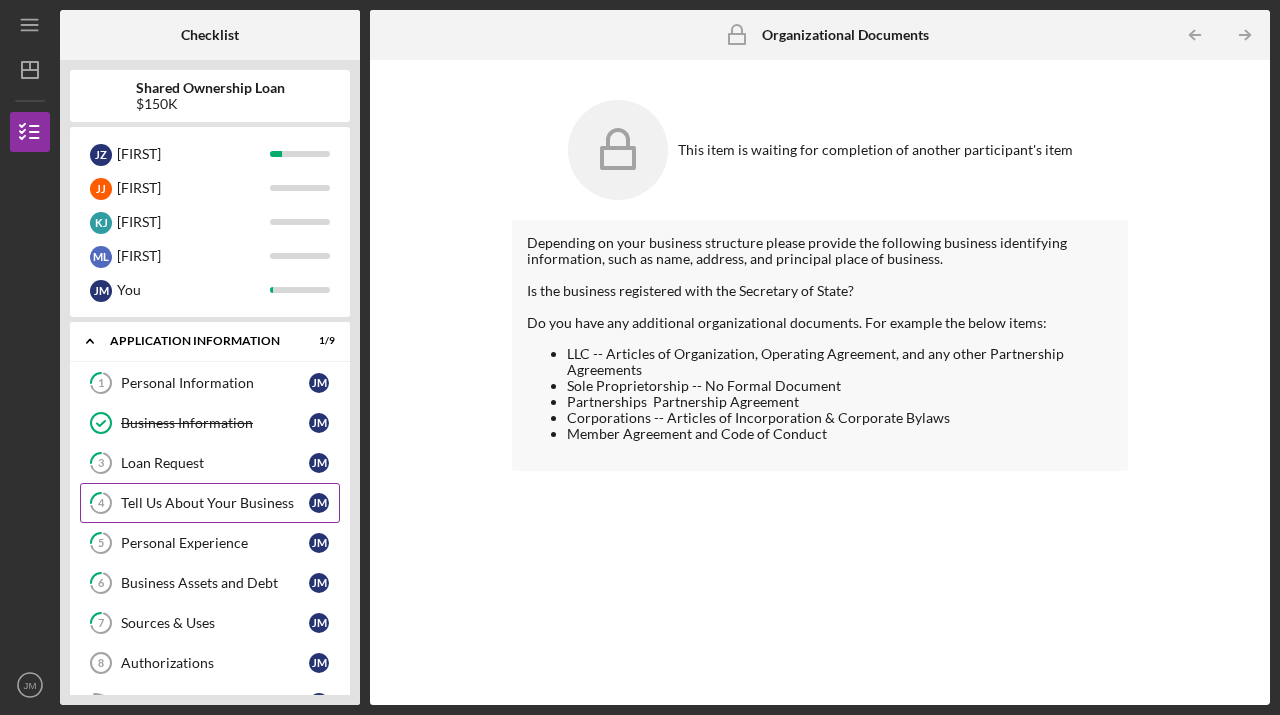 click on "4 Tell Us About Your Business J M" at bounding box center (210, 503) 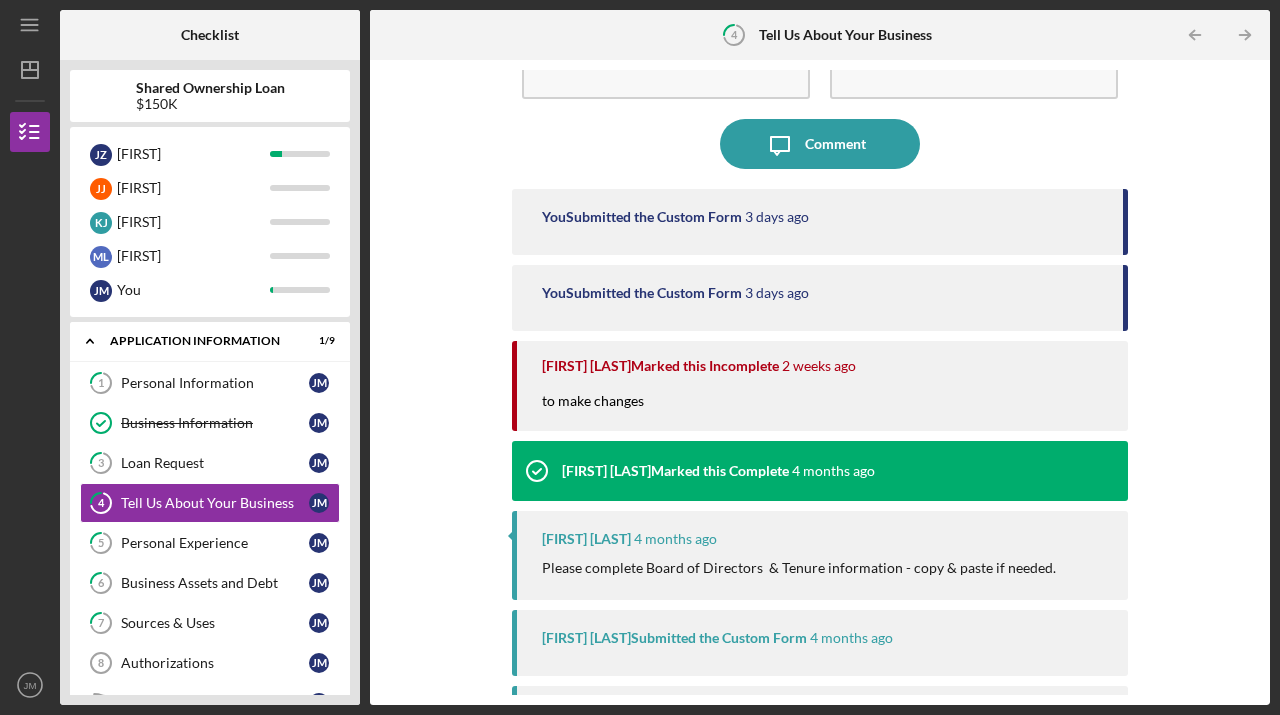 scroll, scrollTop: 114, scrollLeft: 0, axis: vertical 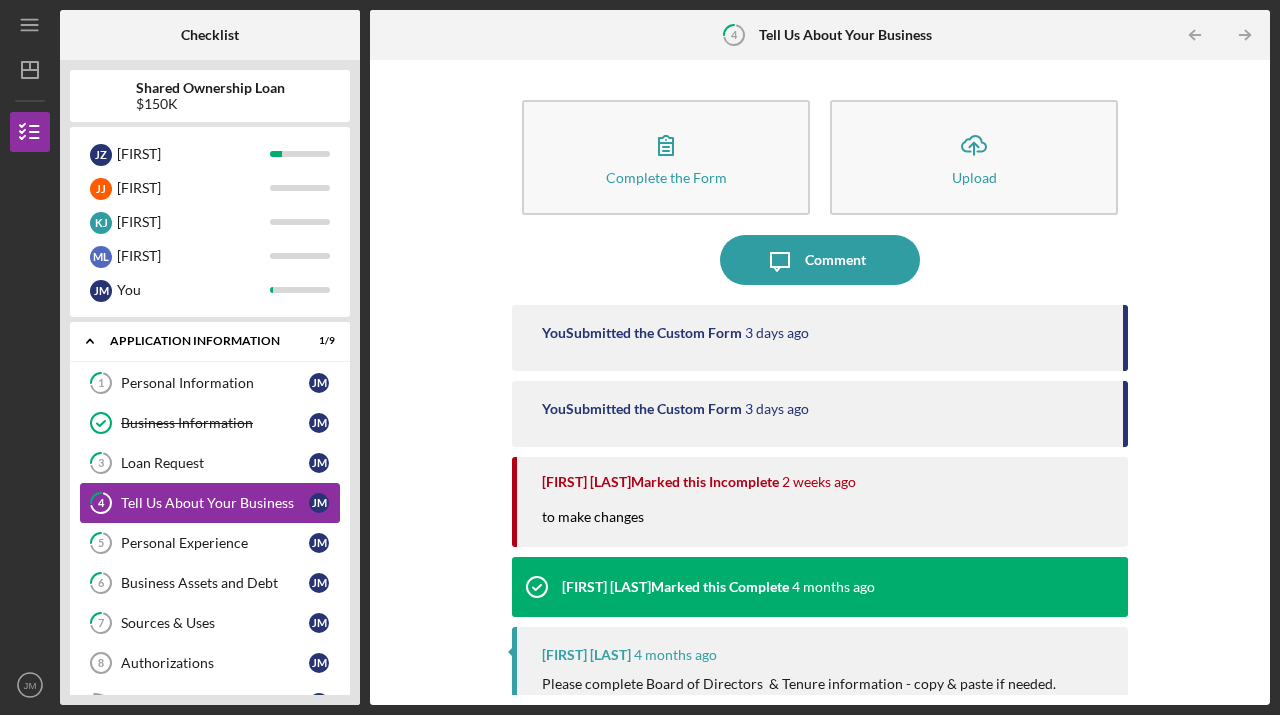 click on "4 Tell Us About Your Business J M" at bounding box center (210, 503) 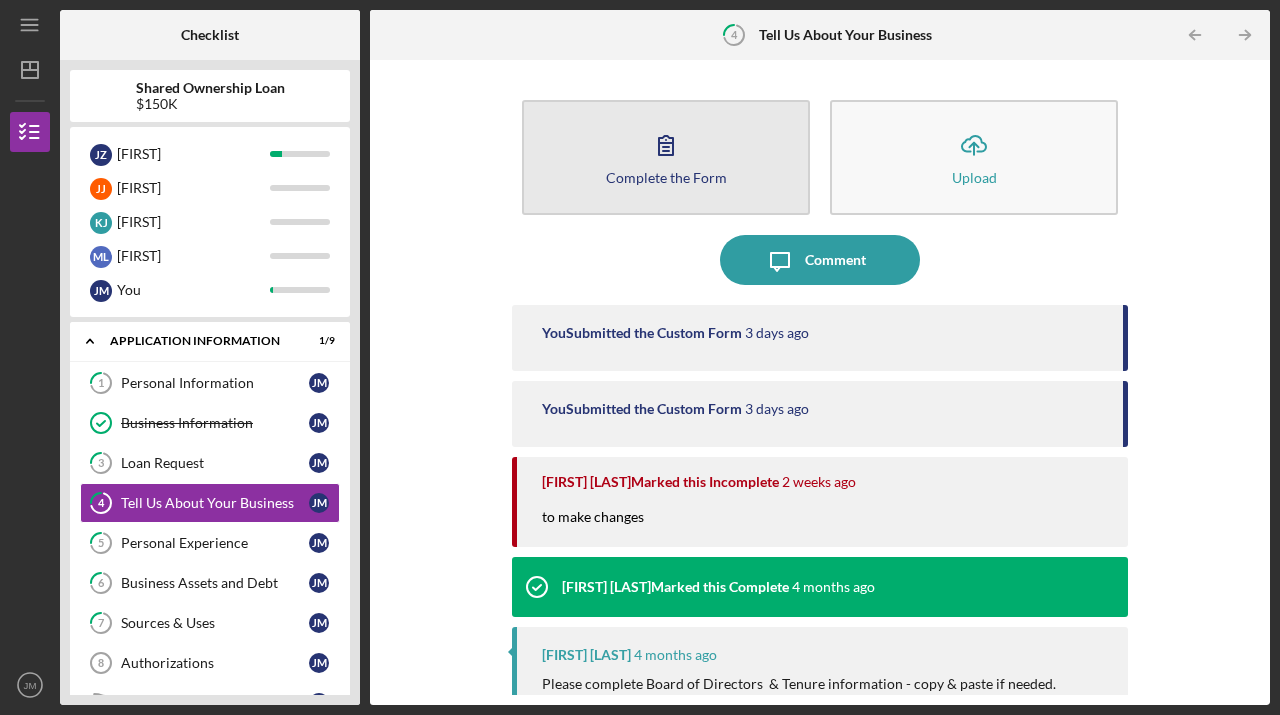 click on "Complete the Form Form" at bounding box center [666, 157] 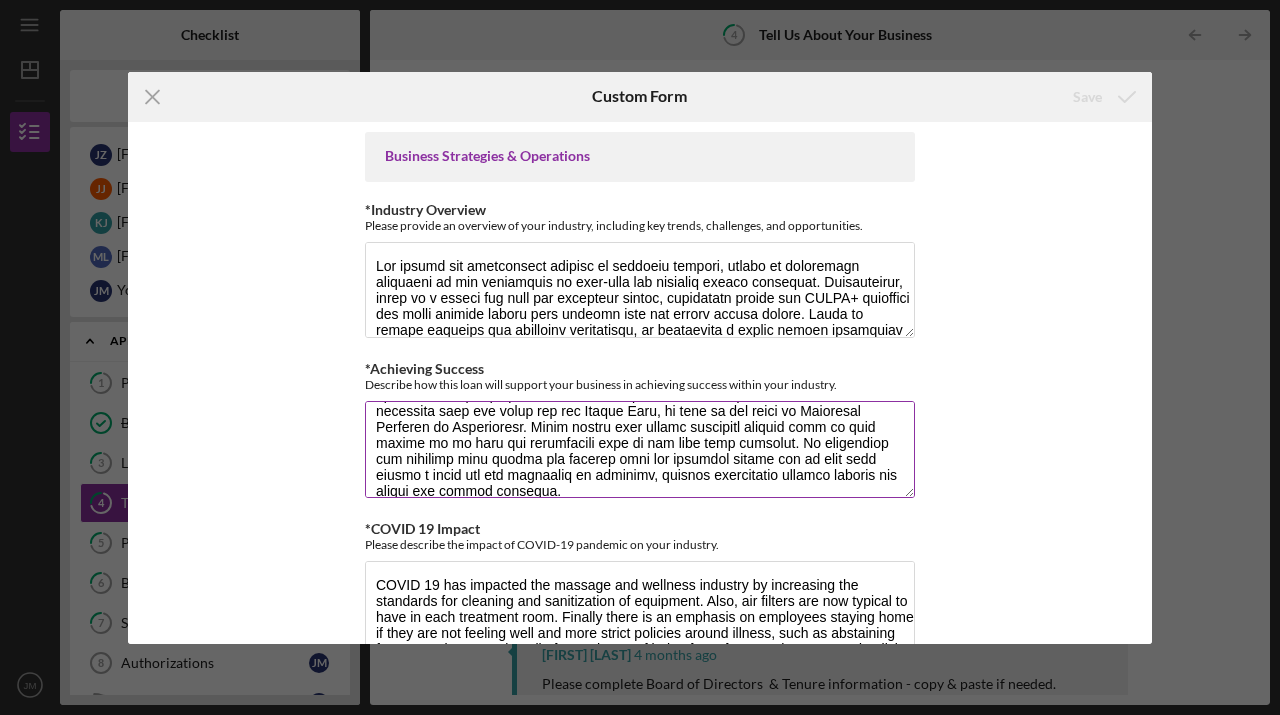 scroll, scrollTop: 177, scrollLeft: 0, axis: vertical 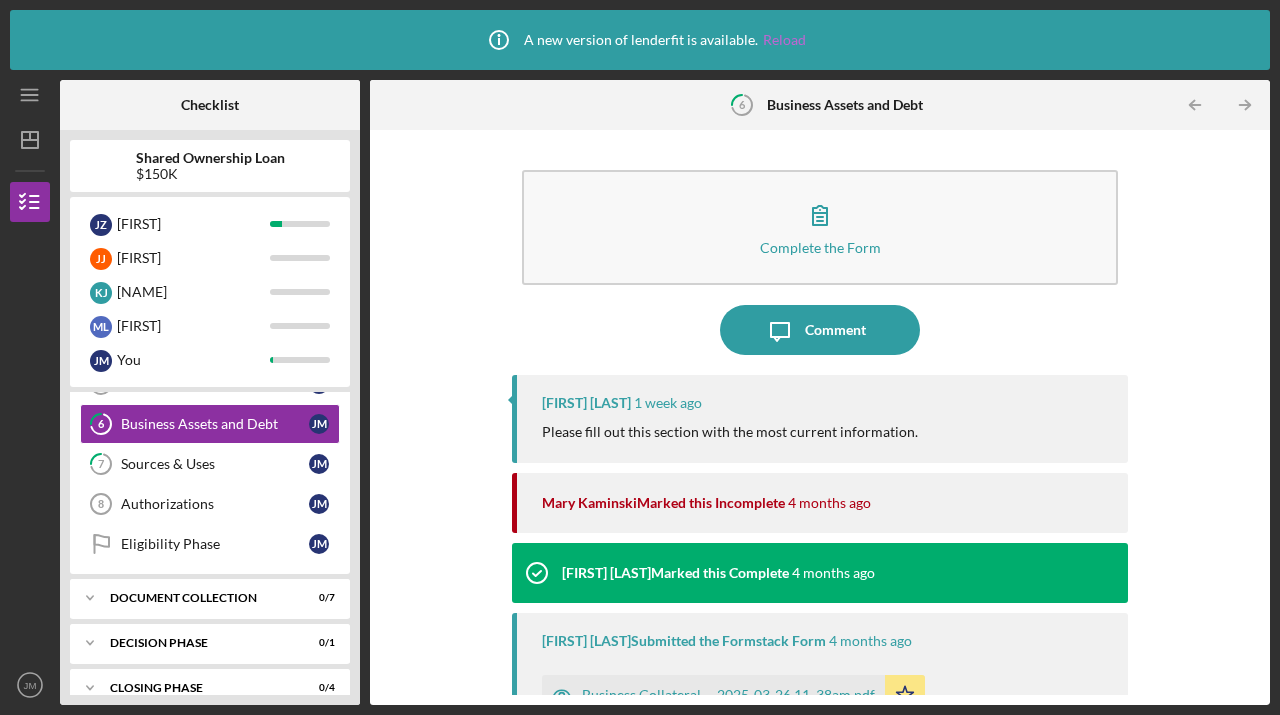 click on "Reload" at bounding box center [784, 40] 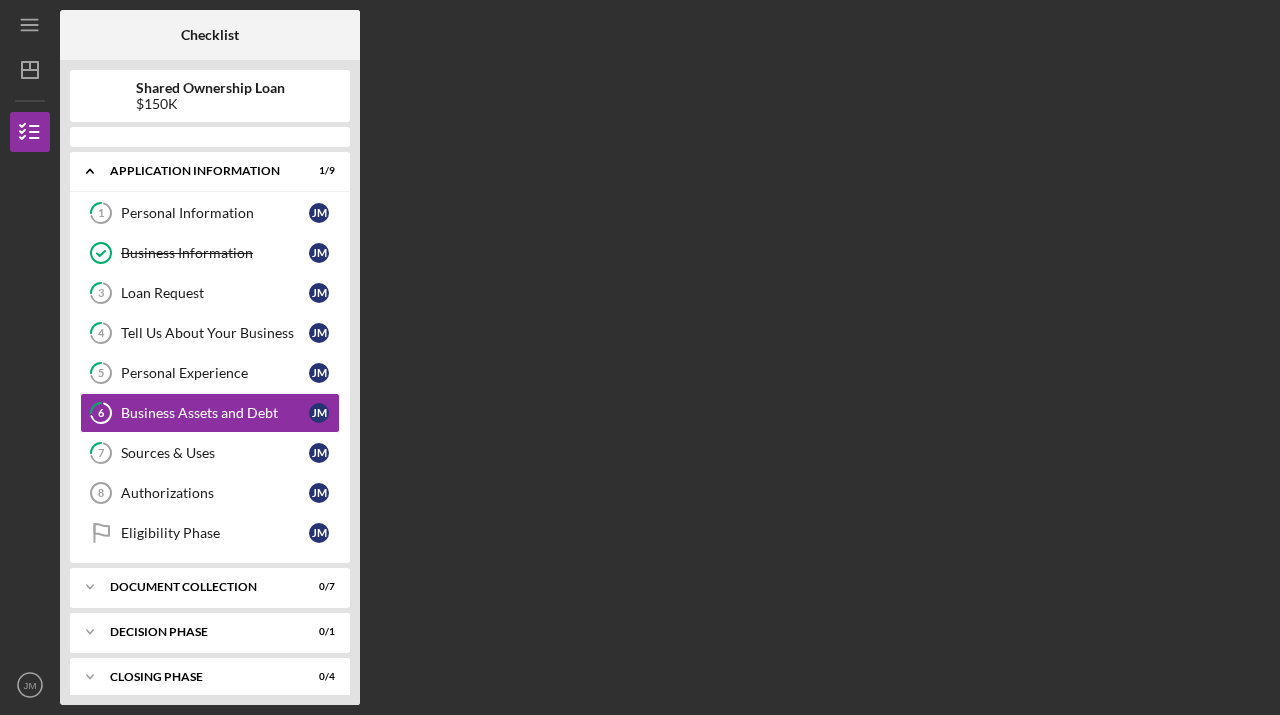 scroll, scrollTop: 0, scrollLeft: 0, axis: both 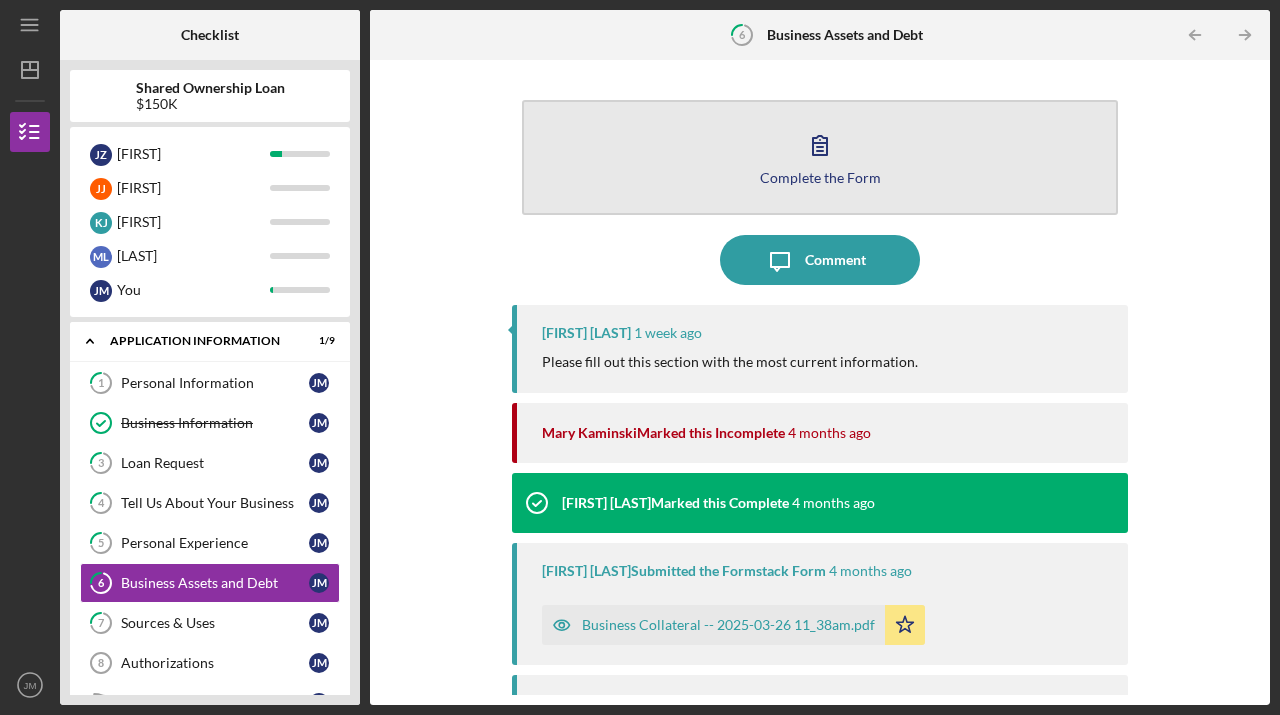 click on "Complete the Form Form" at bounding box center [820, 157] 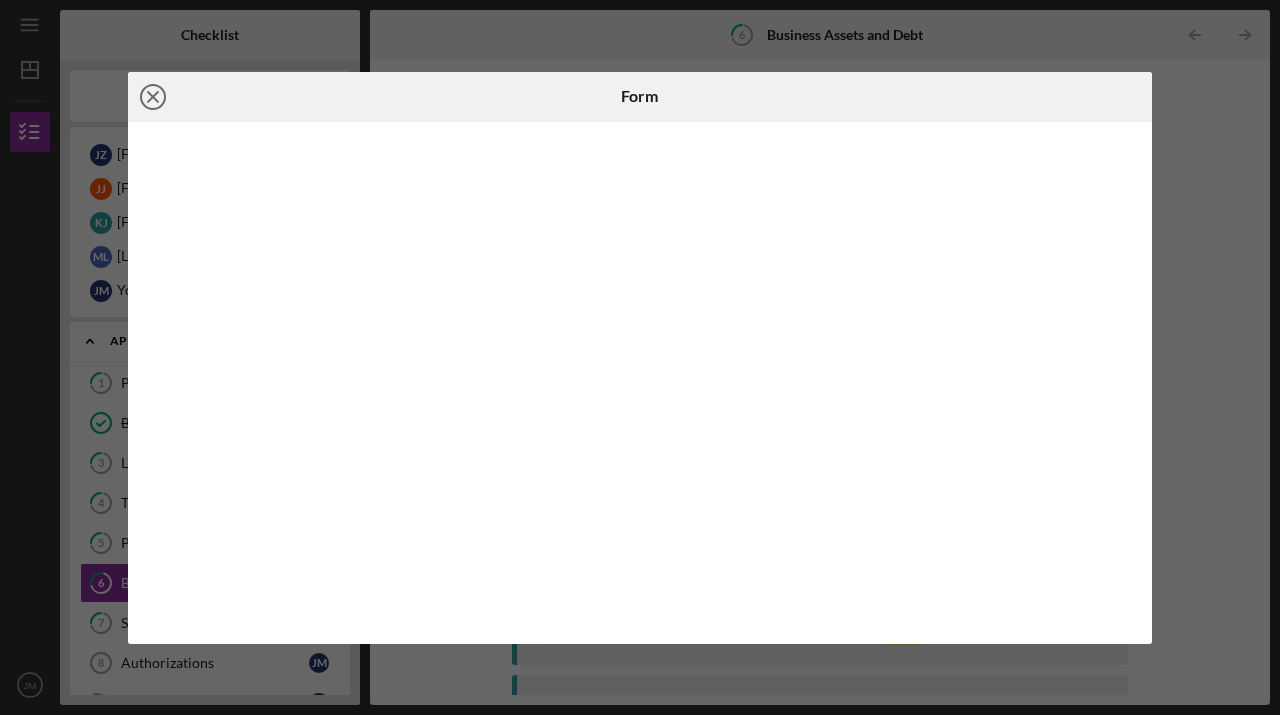 click 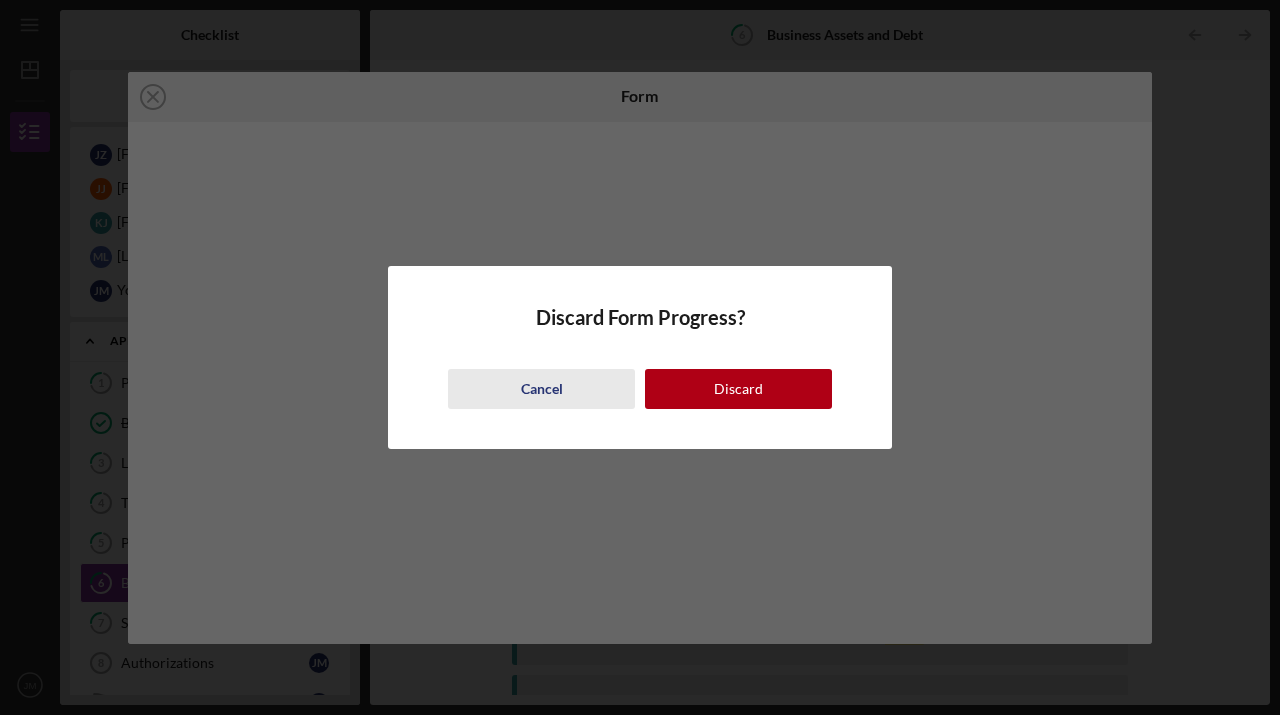 click on "Cancel" at bounding box center [542, 389] 